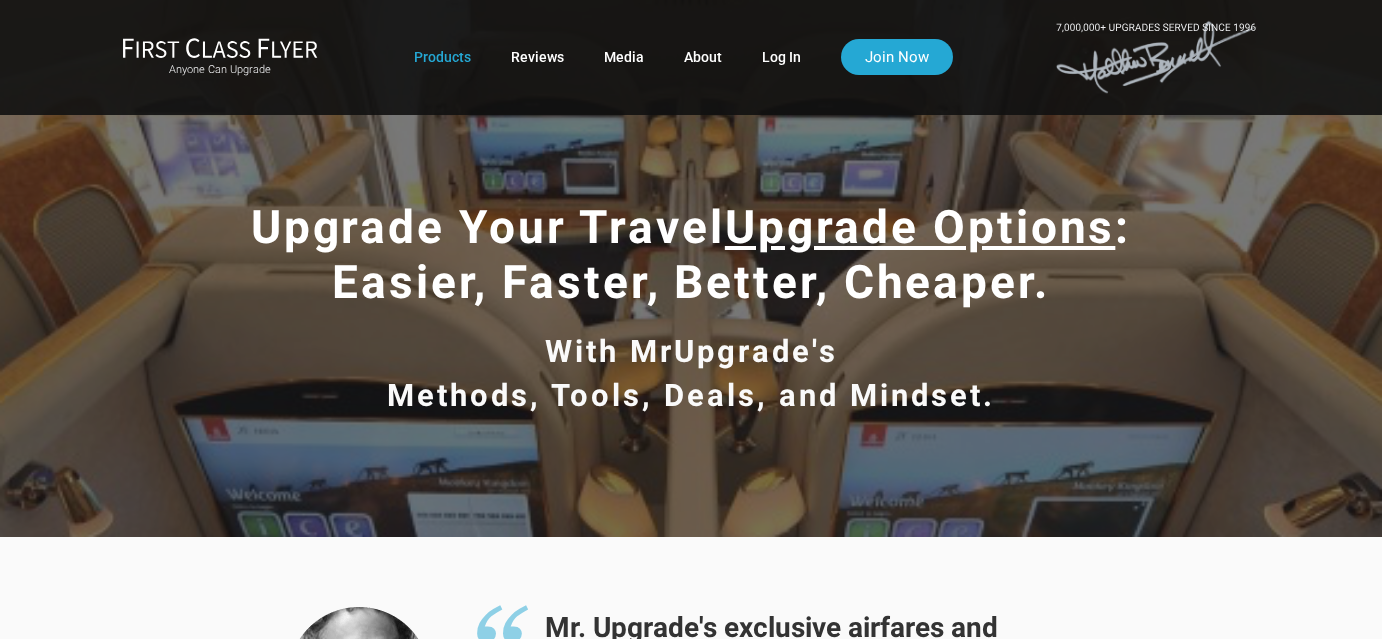 scroll, scrollTop: 0, scrollLeft: 0, axis: both 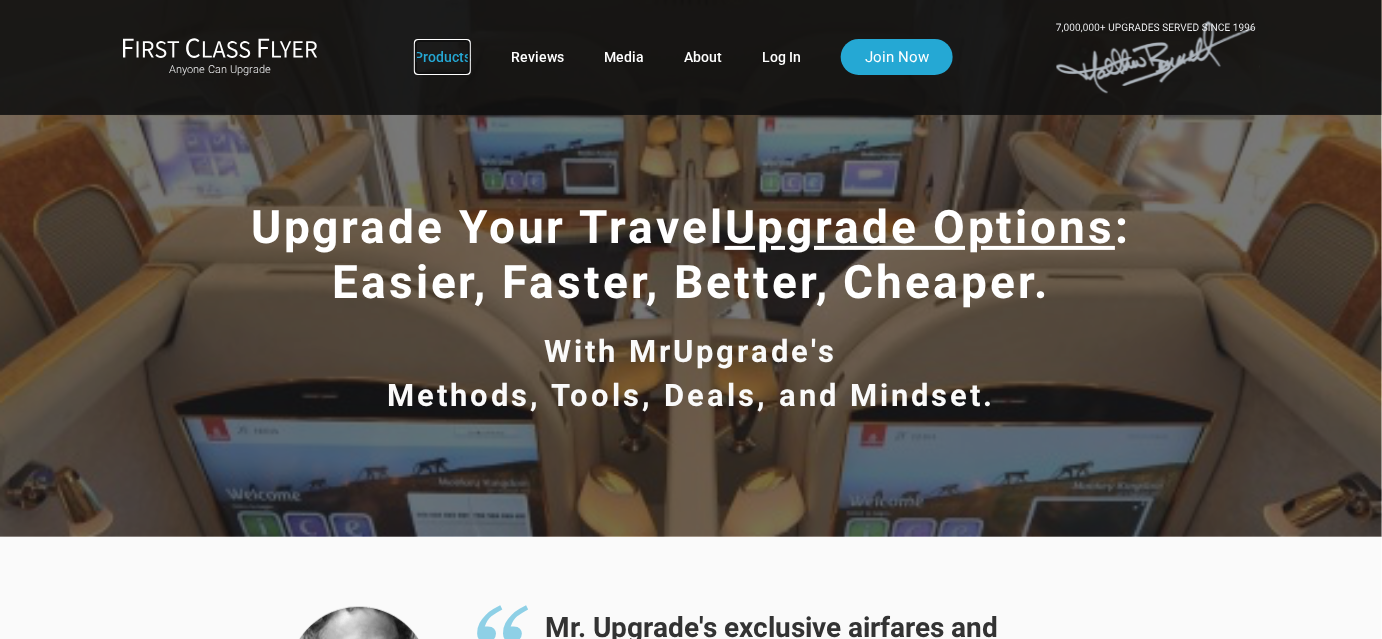 click on "Products" at bounding box center [442, 57] 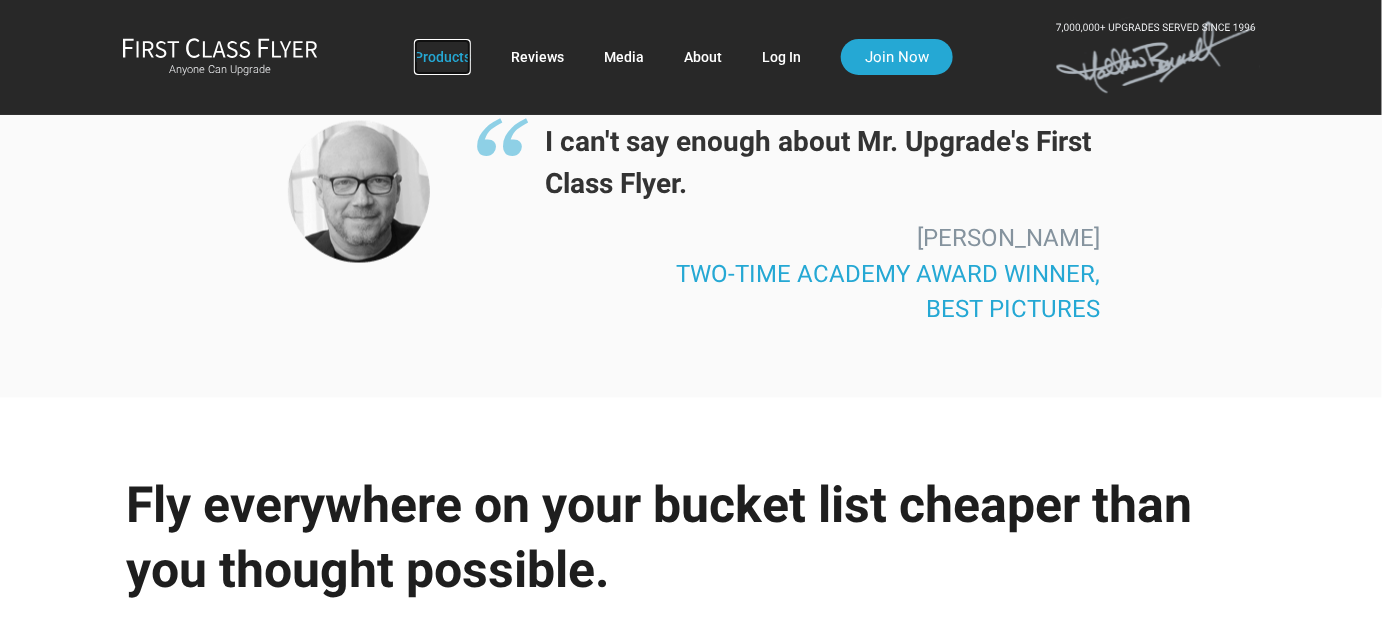 scroll, scrollTop: 3494, scrollLeft: 0, axis: vertical 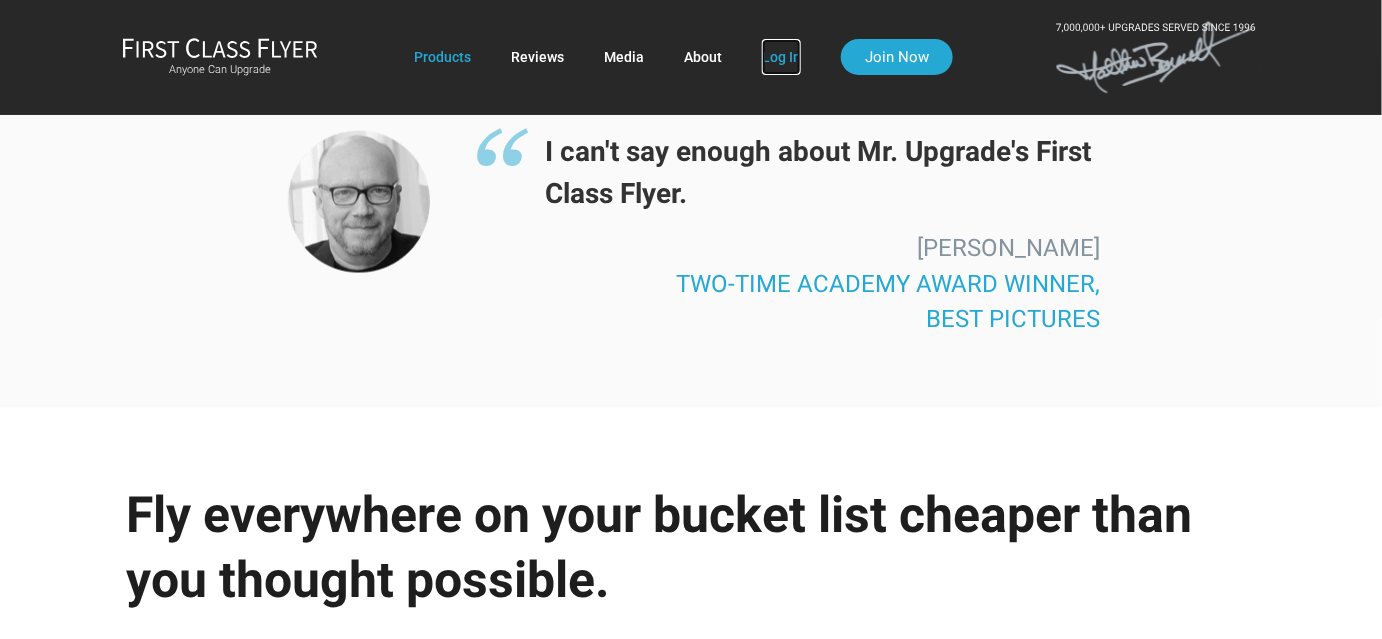 click on "Log In" at bounding box center (781, 57) 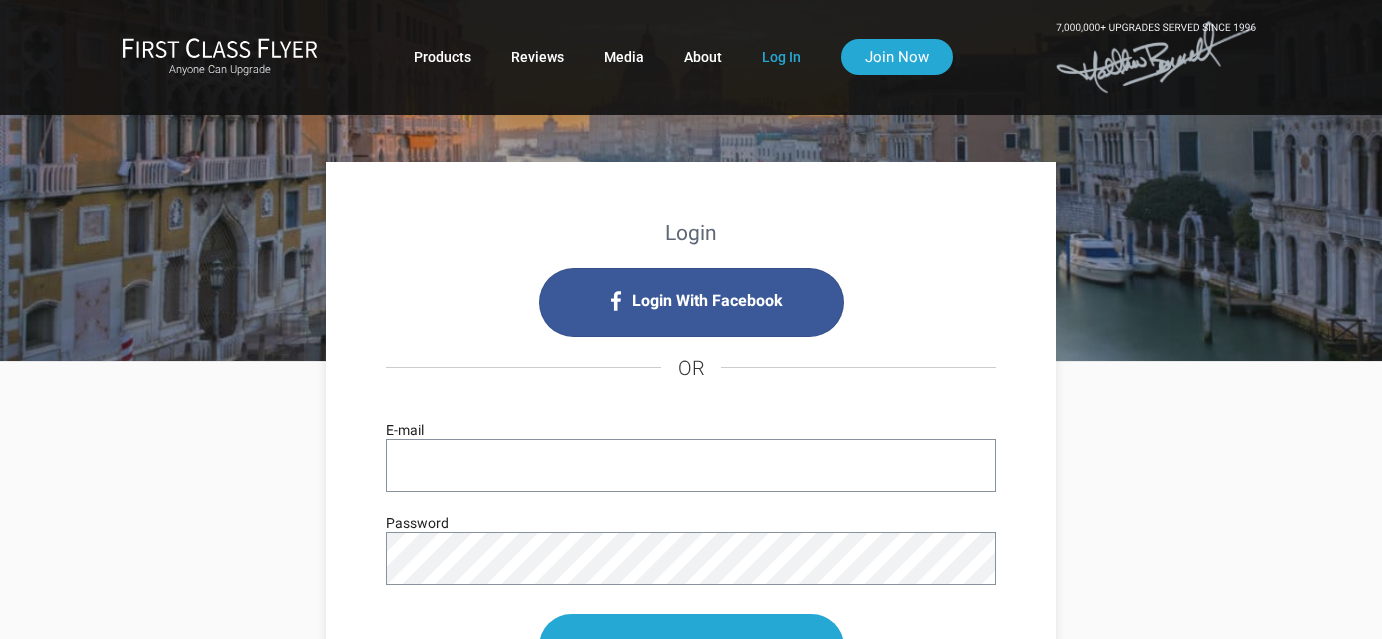 scroll, scrollTop: 0, scrollLeft: 0, axis: both 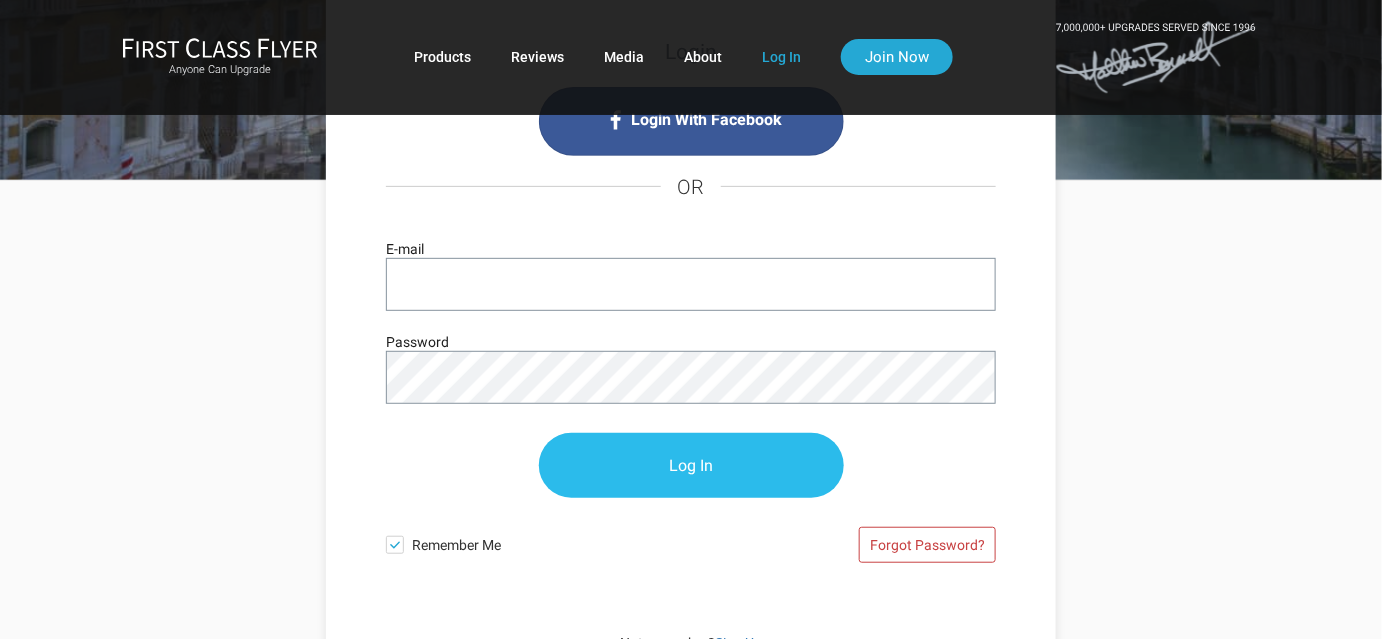 type on "bonniemielke54@gmail.com" 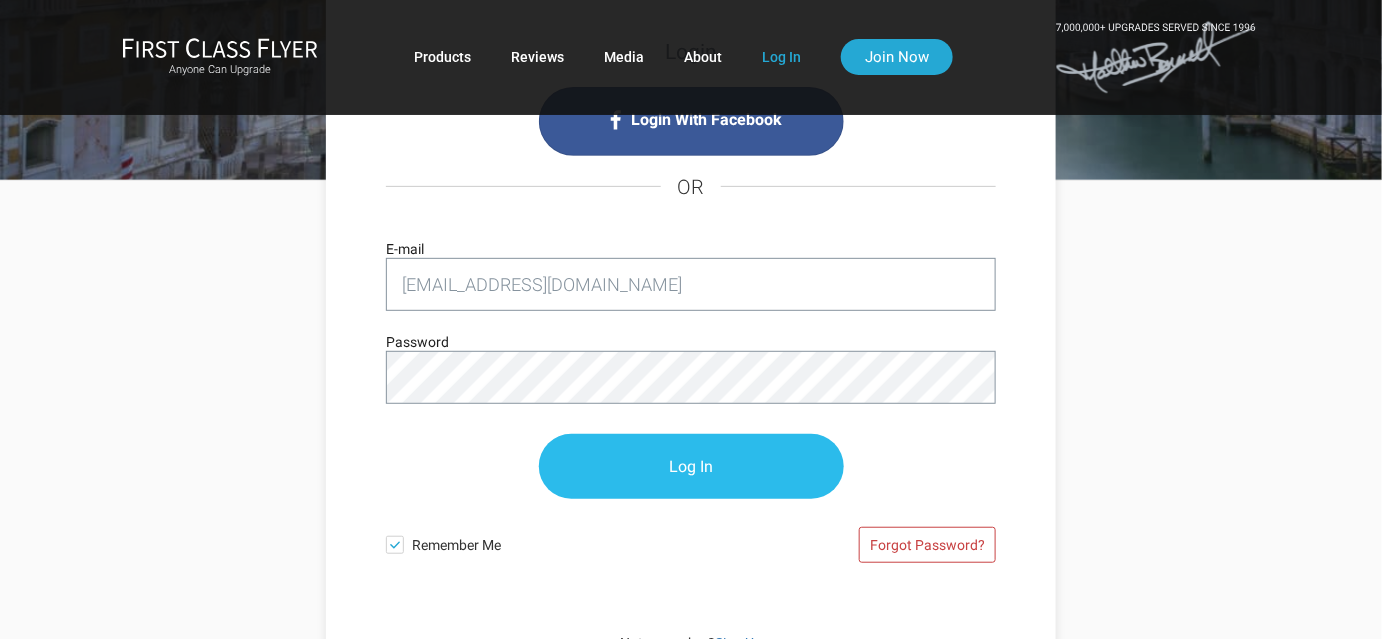 click on "Log In" at bounding box center [691, 466] 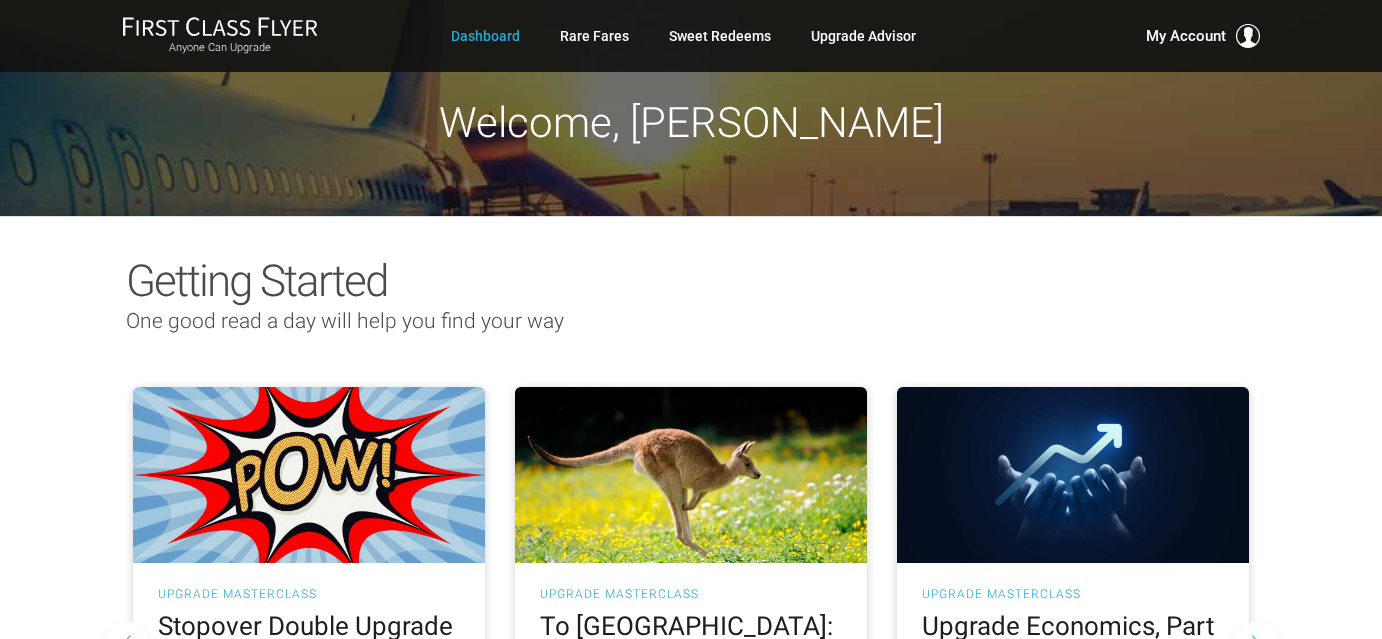 scroll, scrollTop: 0, scrollLeft: 0, axis: both 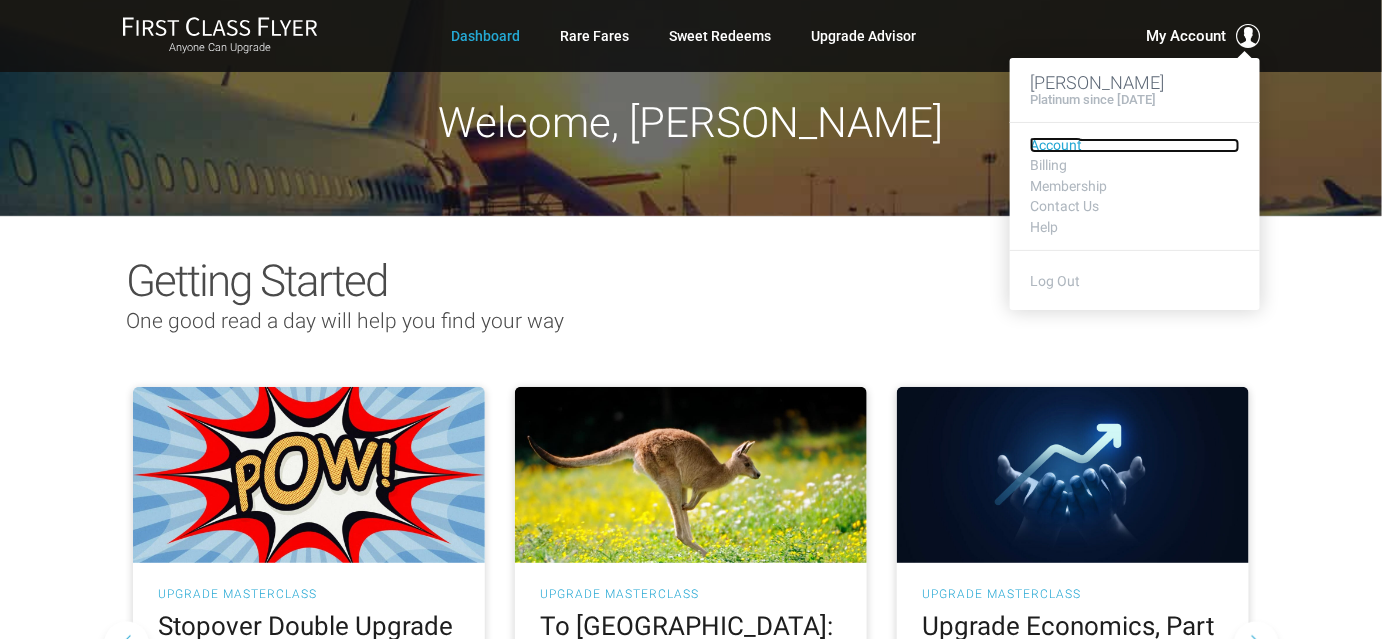 click on "Account" at bounding box center (1135, 145) 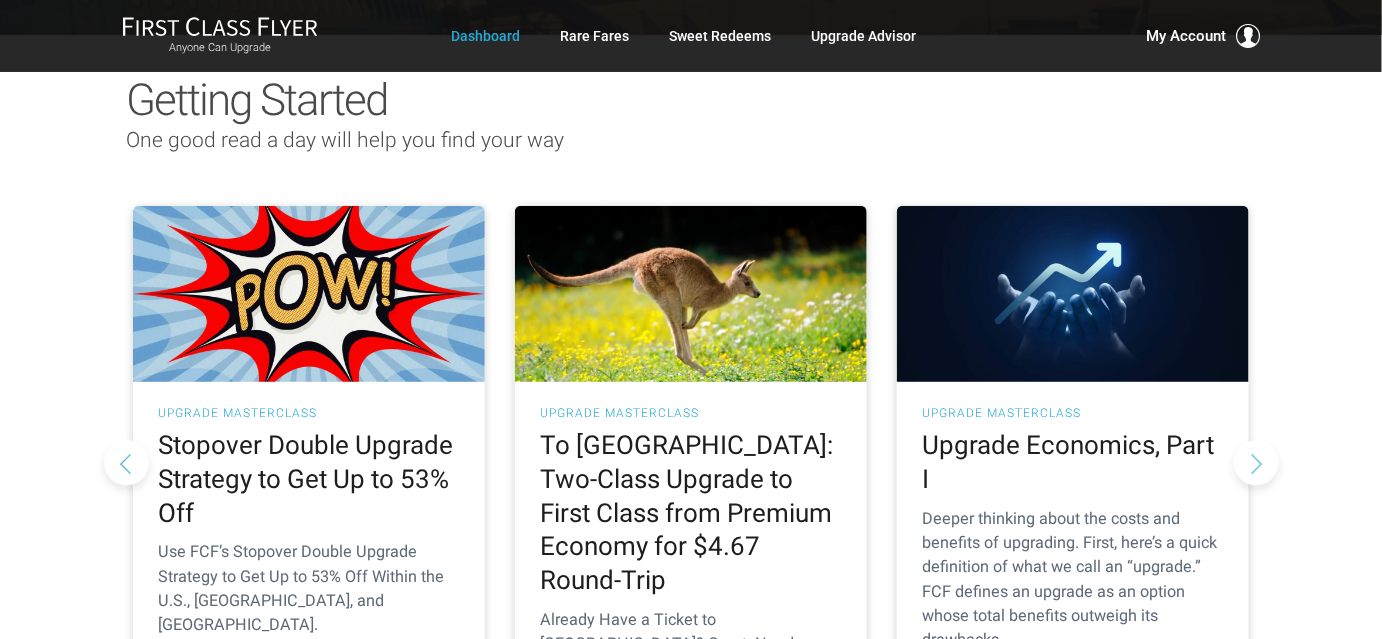 scroll, scrollTop: 181, scrollLeft: 0, axis: vertical 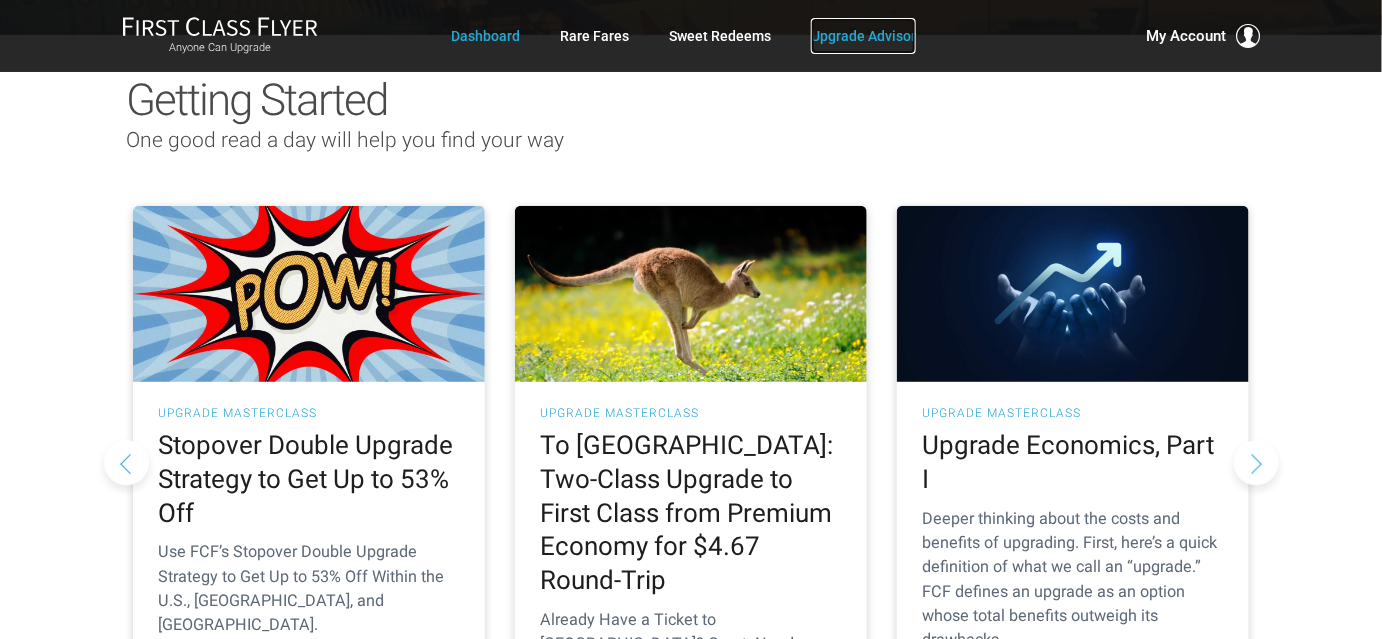 click on "Upgrade Advisor" at bounding box center [863, 36] 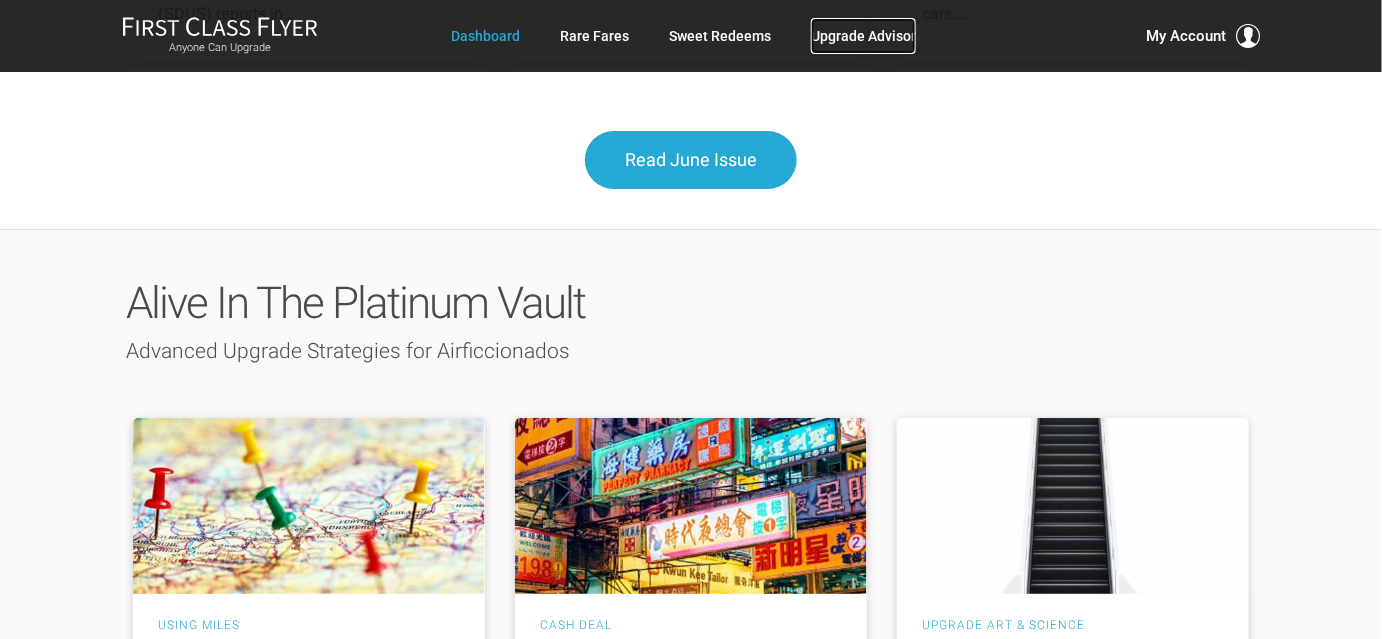 scroll, scrollTop: 2545, scrollLeft: 0, axis: vertical 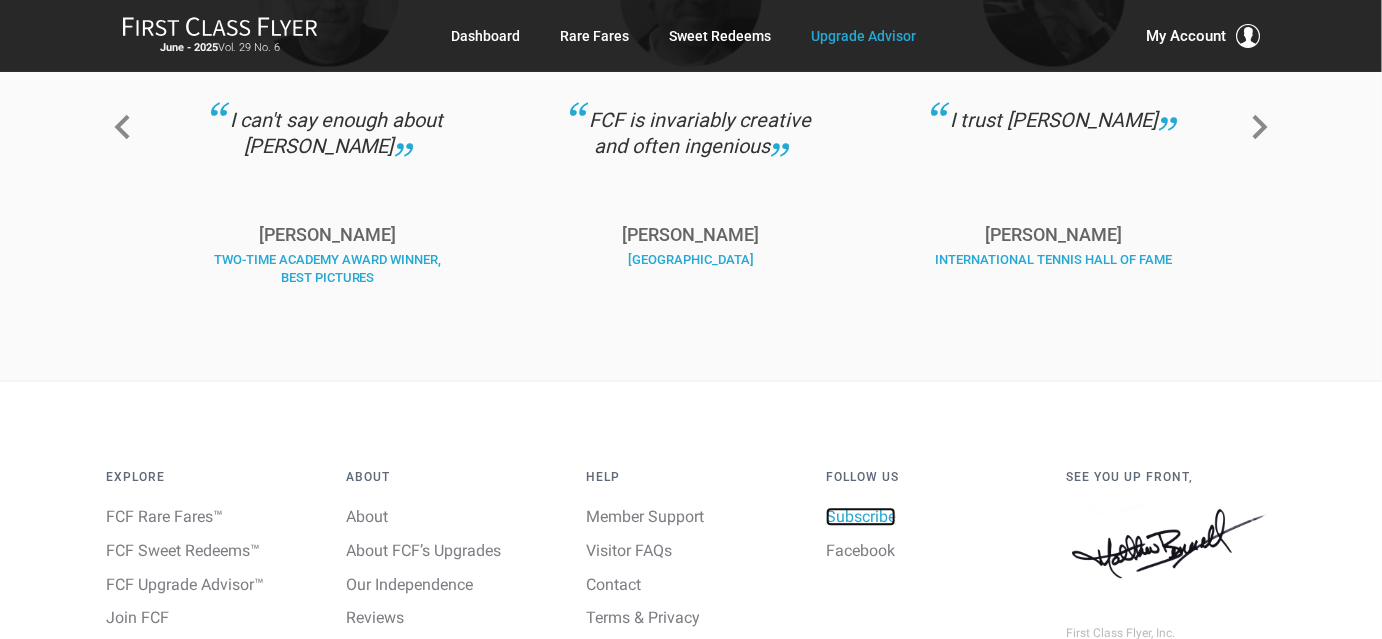 click on "Subscribe" at bounding box center (861, 517) 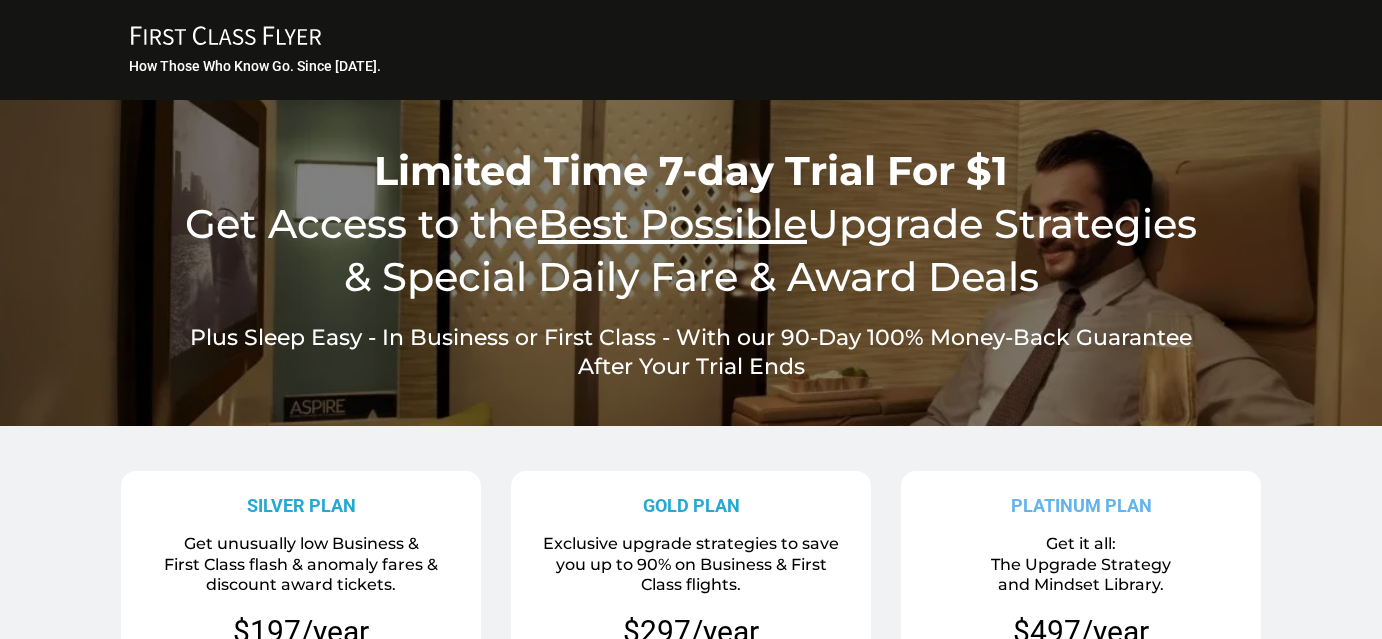 scroll, scrollTop: 0, scrollLeft: 0, axis: both 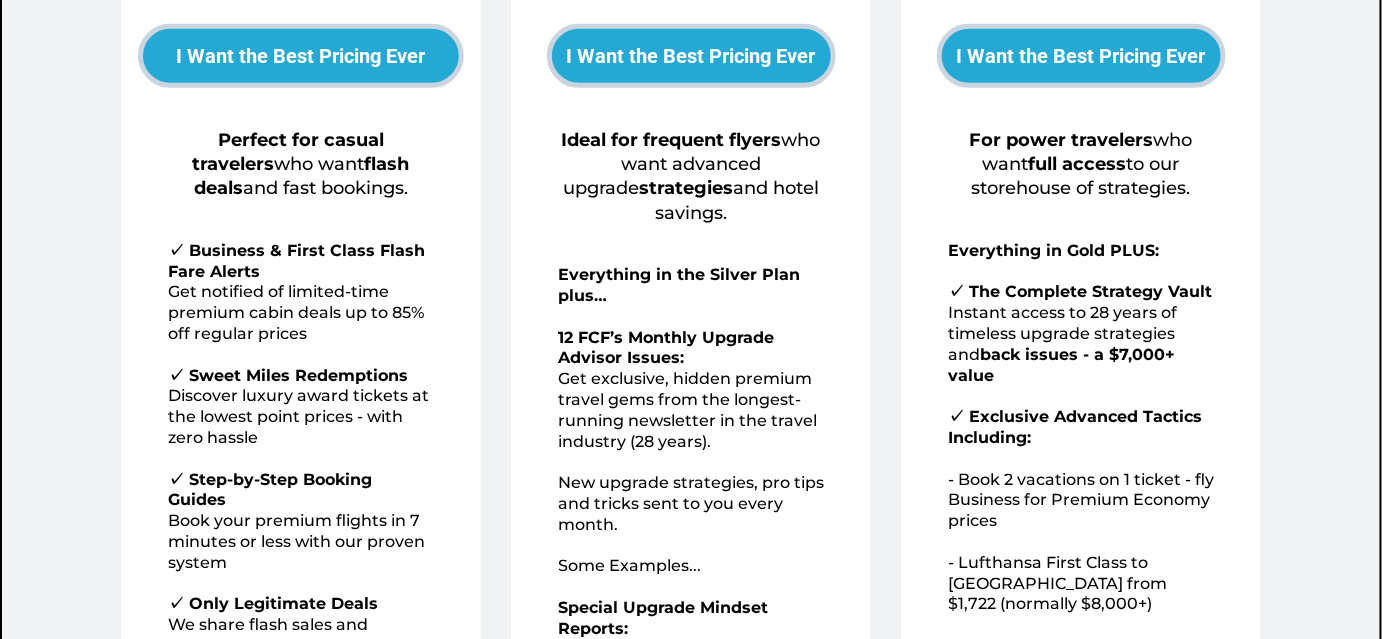 click on "I Want the Best Pricing Ever" at bounding box center (301, 56) 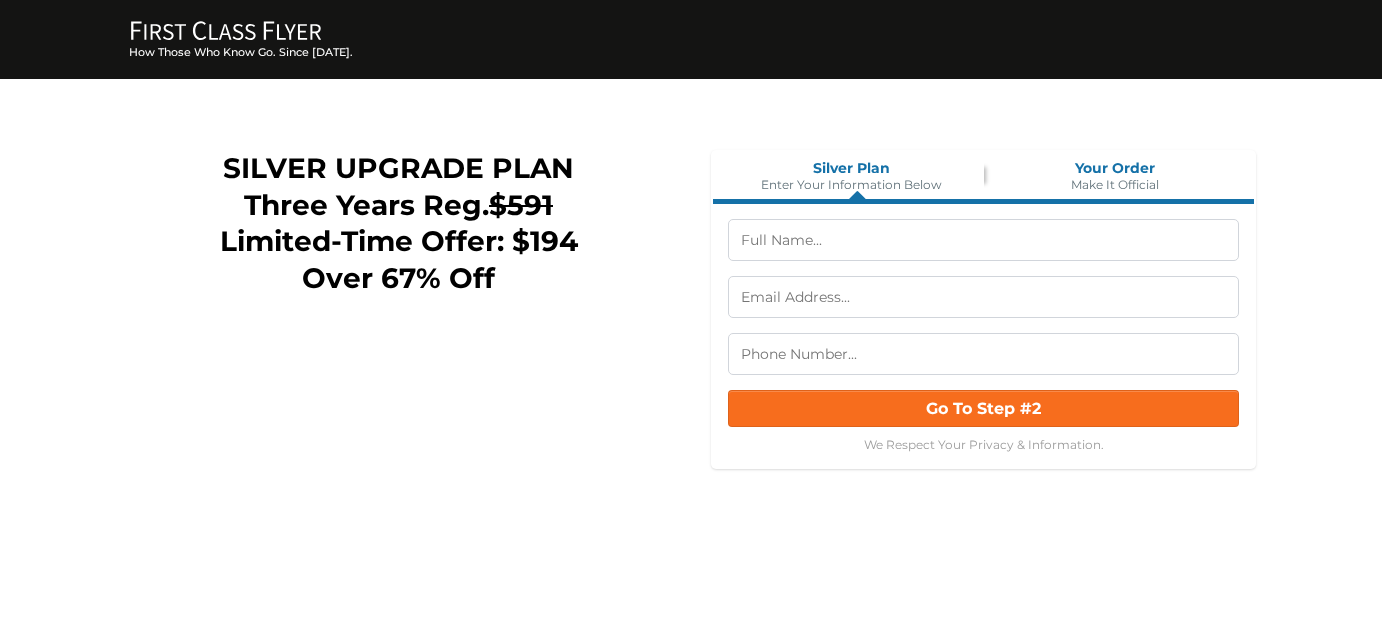scroll, scrollTop: 0, scrollLeft: 0, axis: both 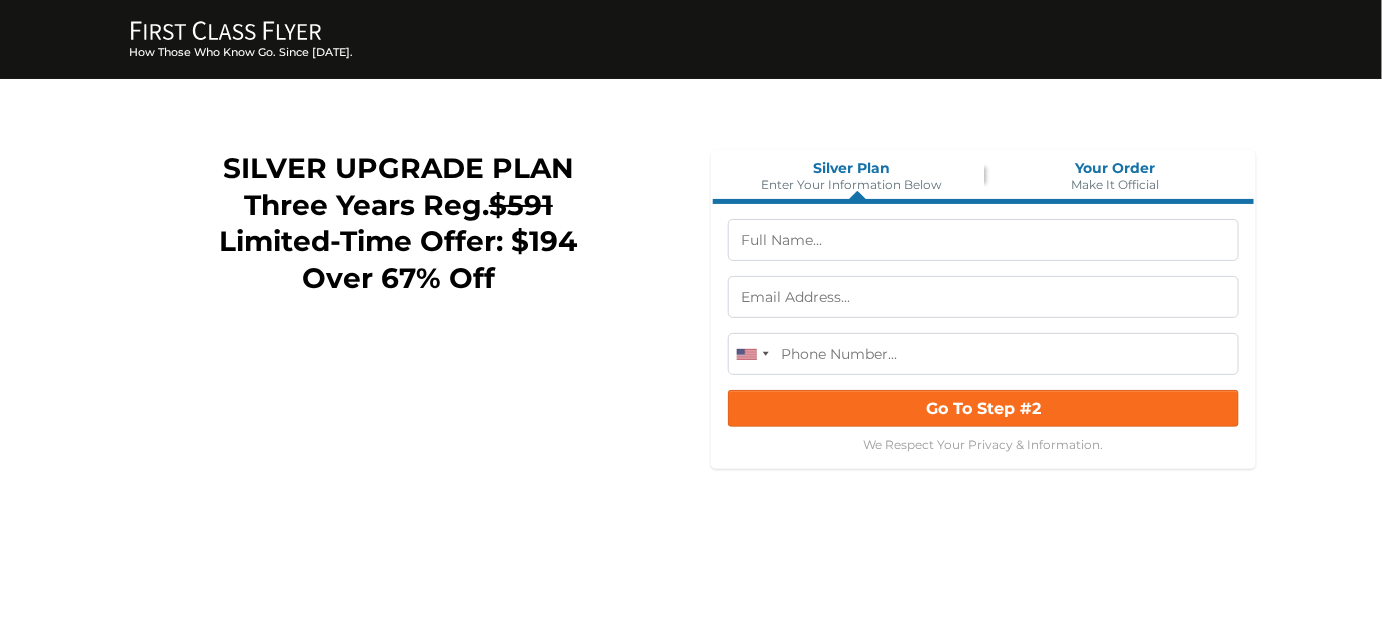 click at bounding box center (983, 240) 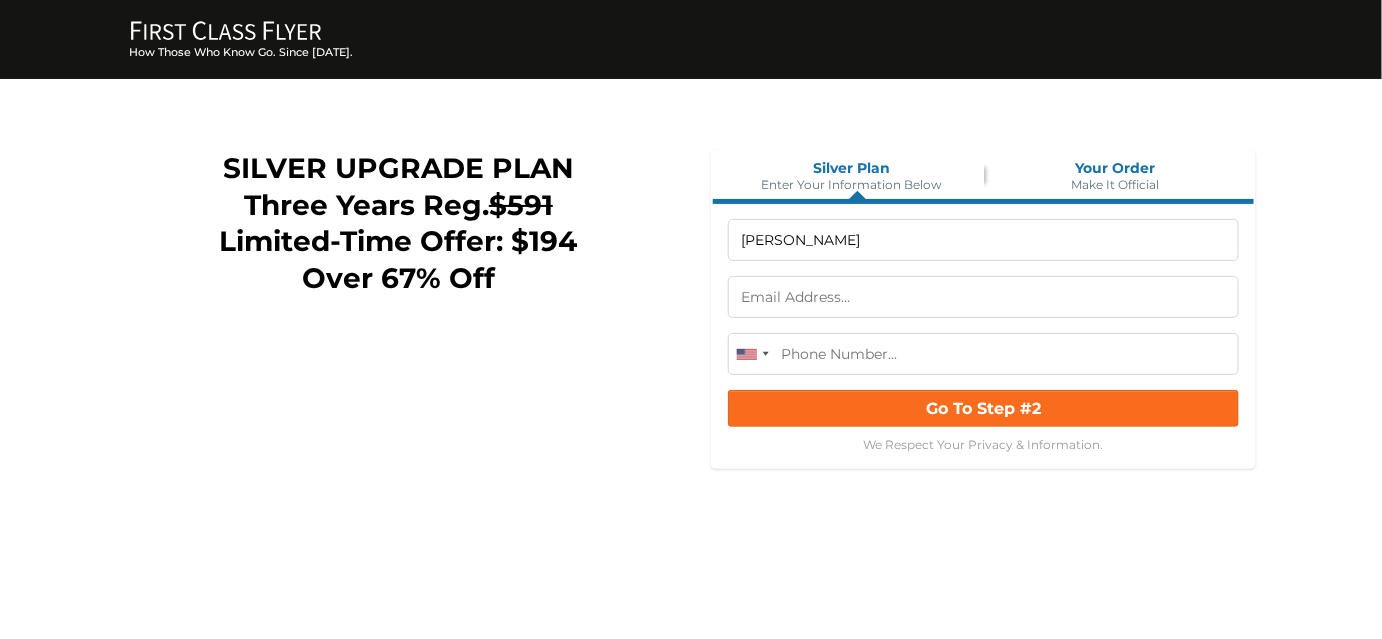 type on "[PHONE_NUMBER]" 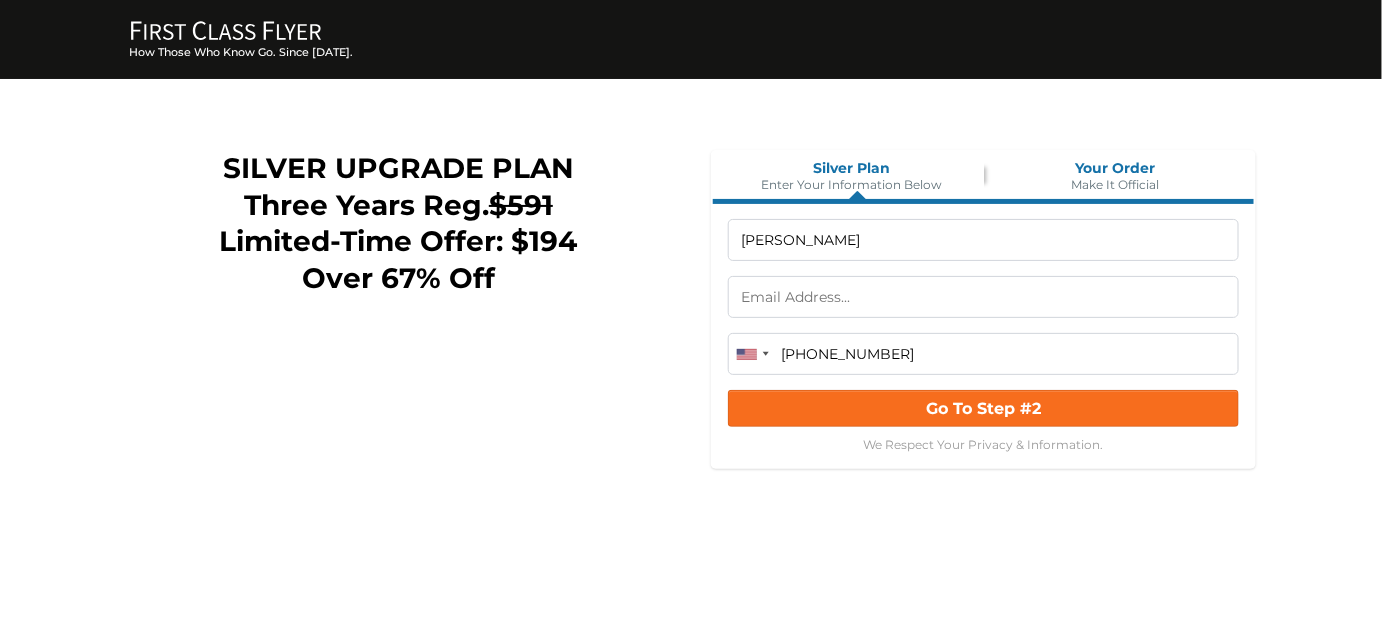 click at bounding box center [983, 297] 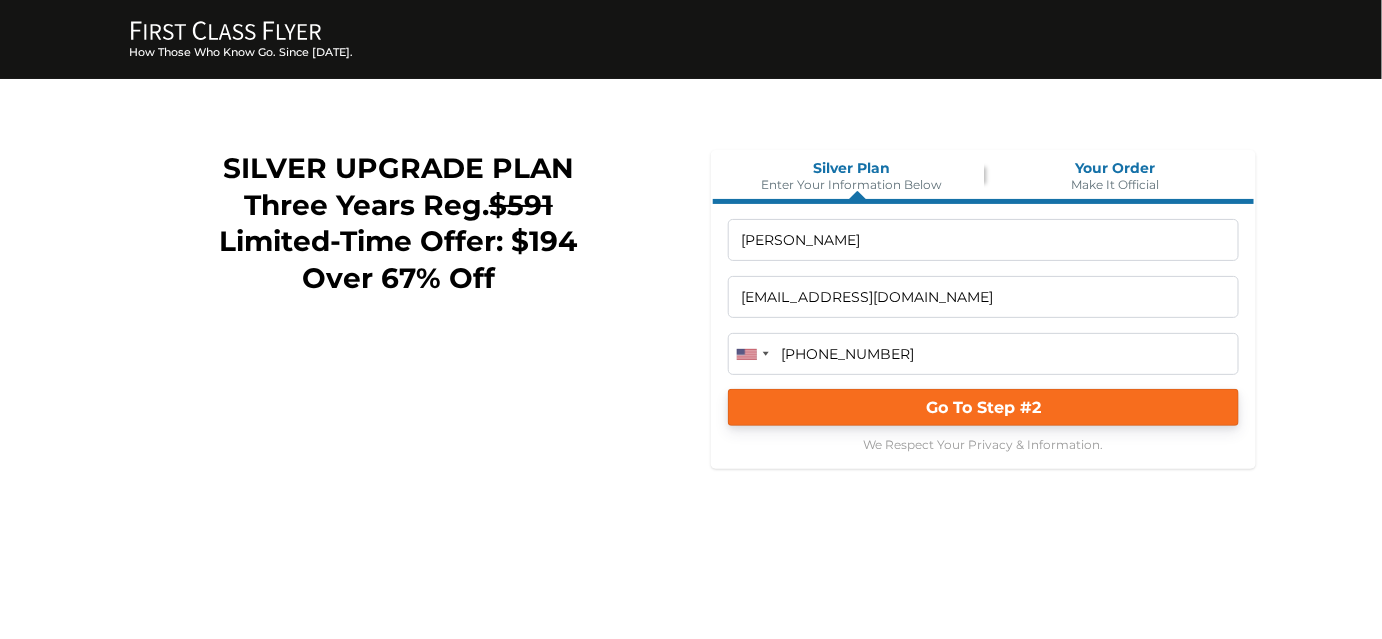 type on "bonniemielke54@gmail.com" 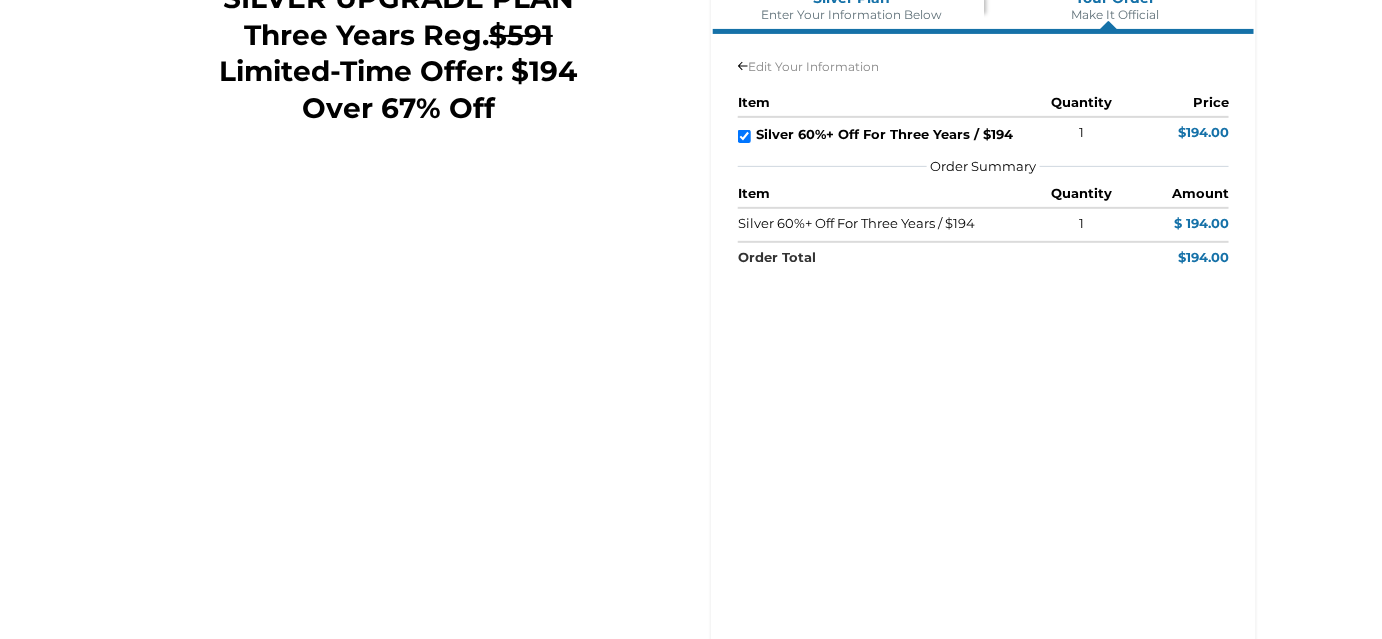 scroll, scrollTop: 272, scrollLeft: 0, axis: vertical 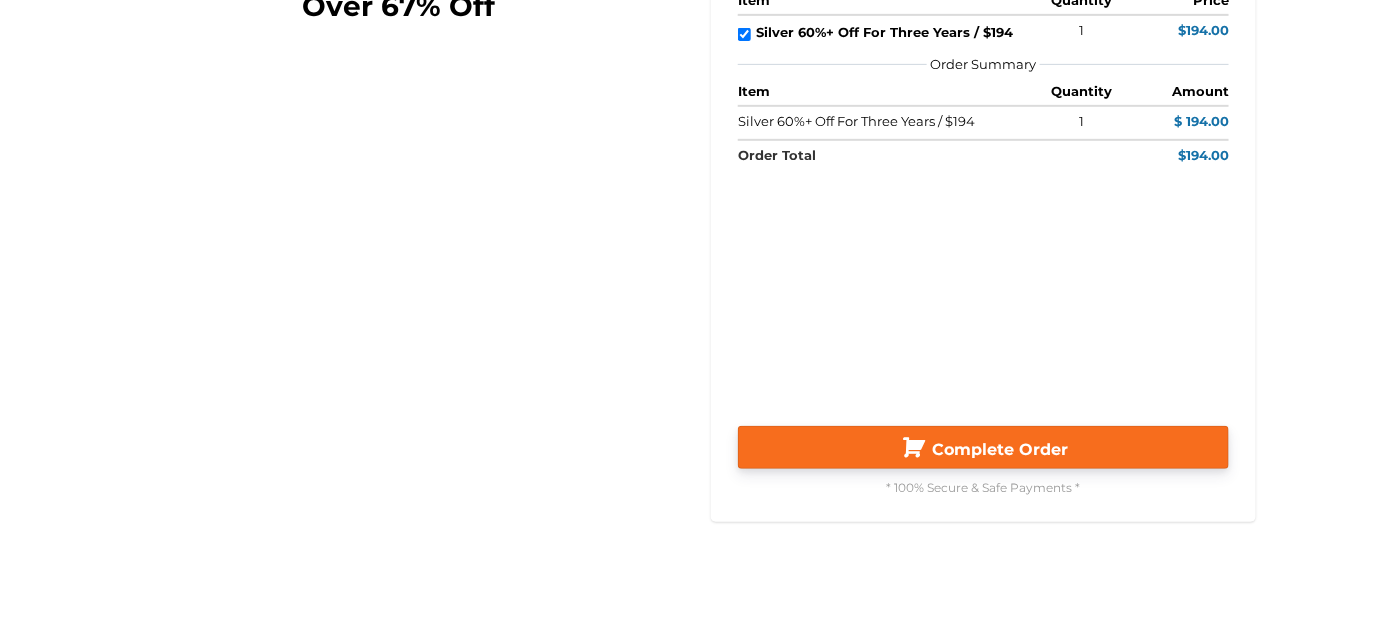 click on "Complete Order" 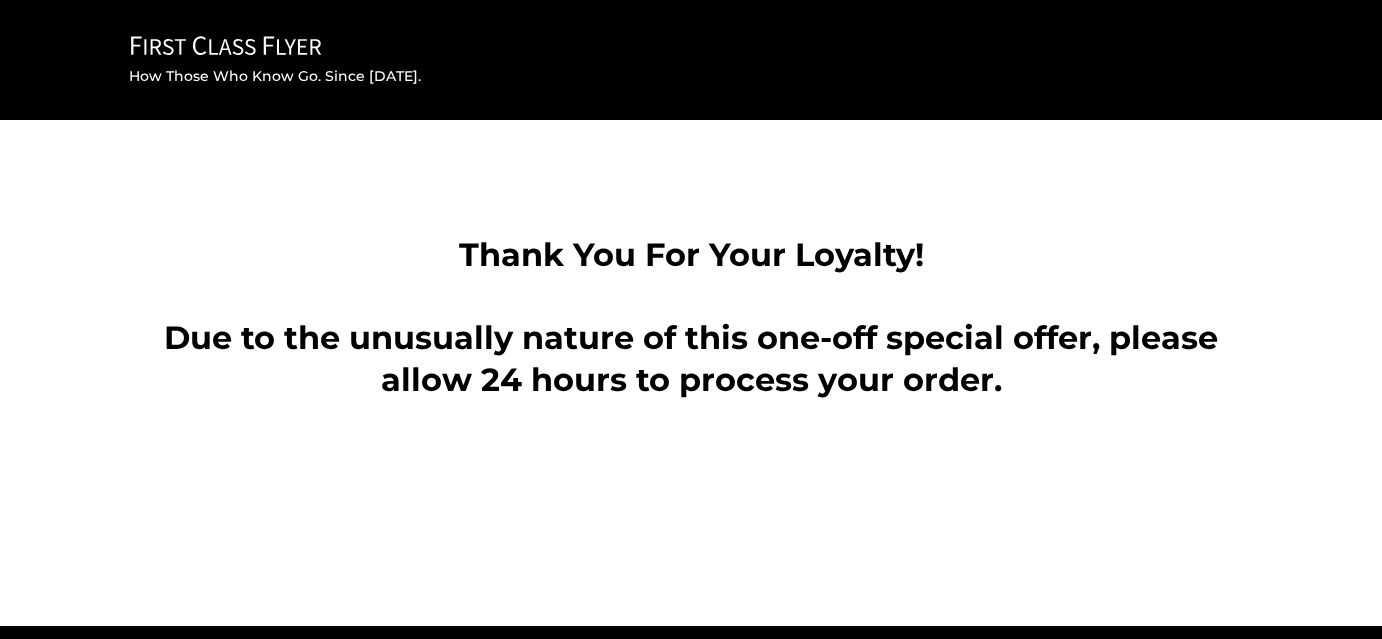 scroll, scrollTop: 0, scrollLeft: 0, axis: both 